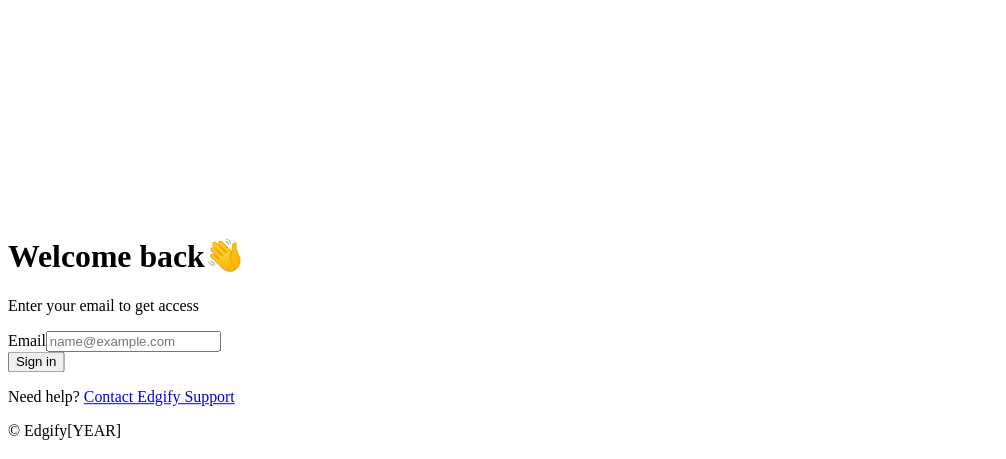 scroll, scrollTop: 0, scrollLeft: 0, axis: both 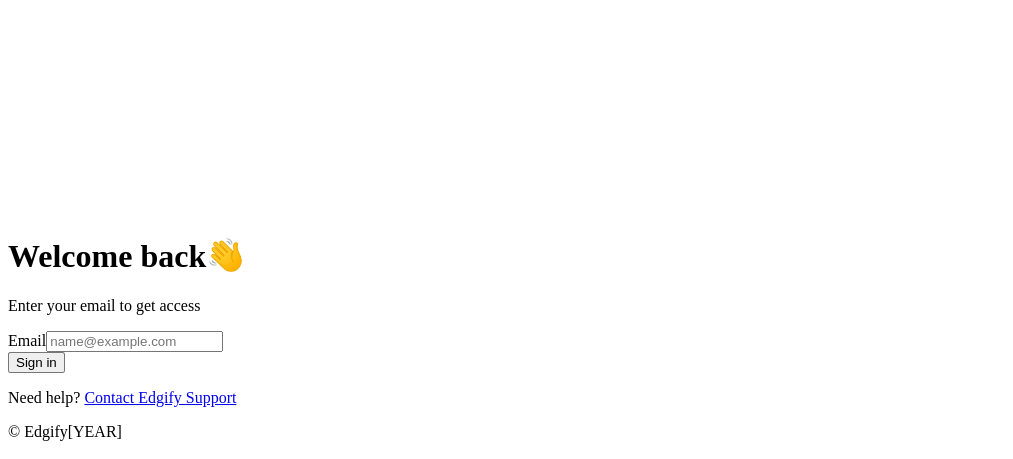 click on "Email" at bounding box center (134, 341) 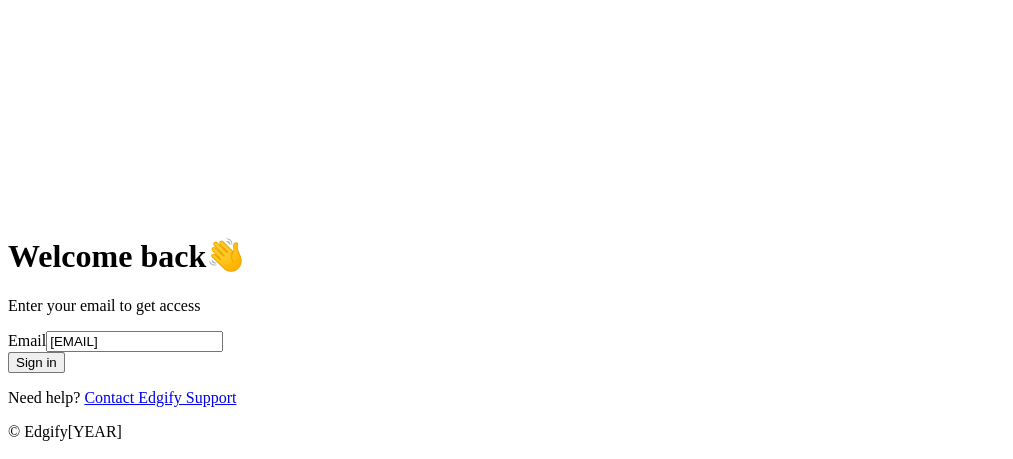 click on "Sign in" at bounding box center (36, 362) 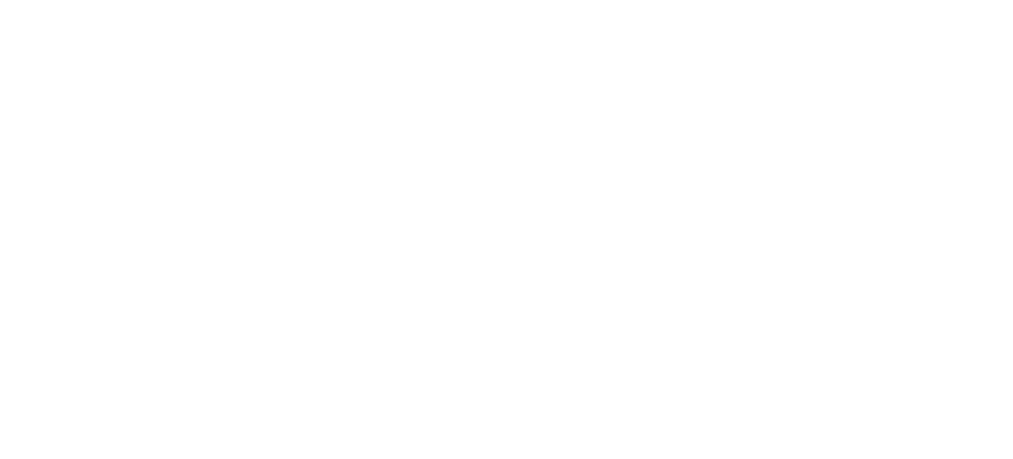 scroll, scrollTop: 0, scrollLeft: 0, axis: both 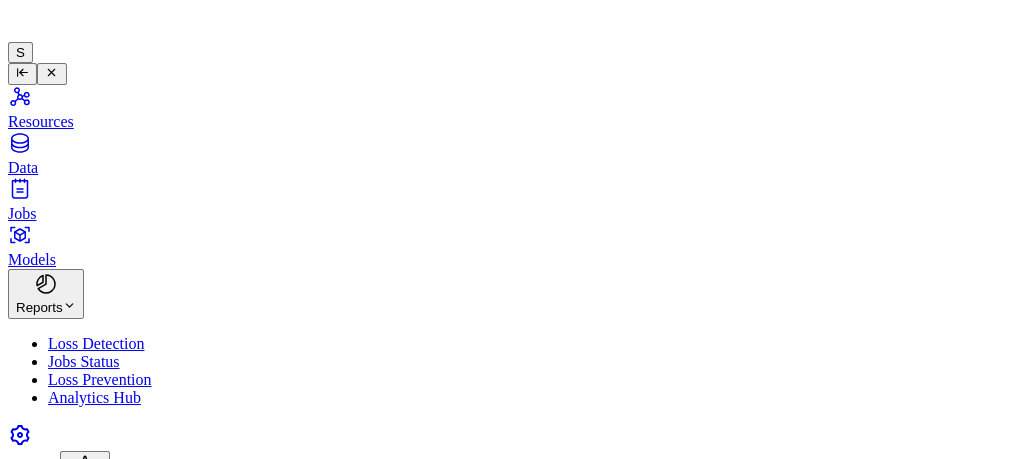 click on "Resources" at bounding box center [506, 107] 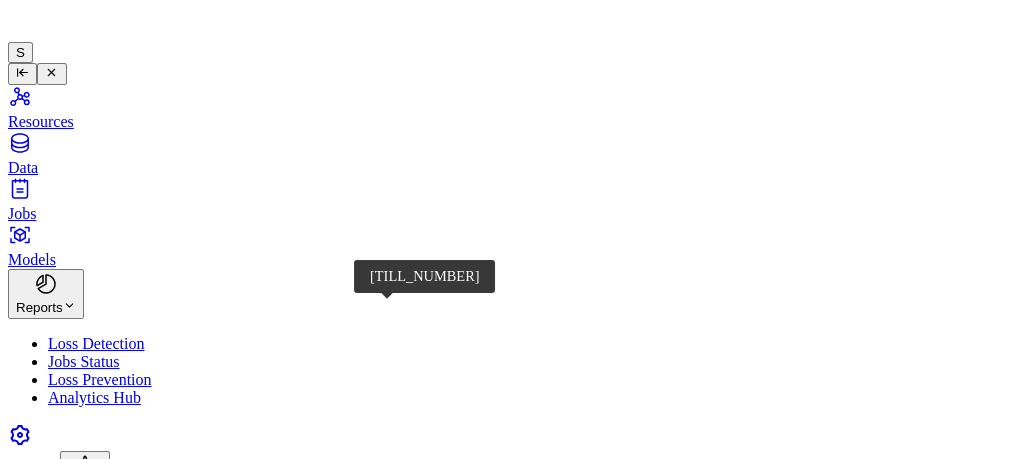 type on "[PASSWORD]" 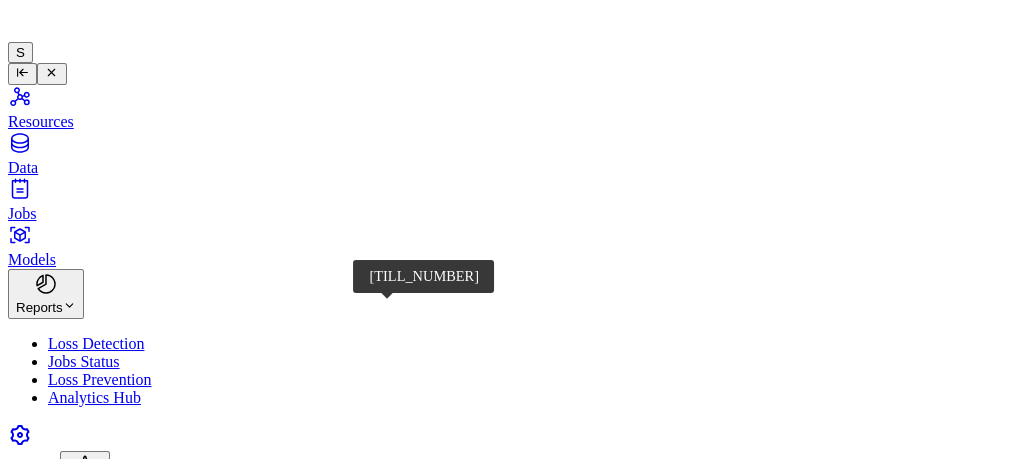 scroll, scrollTop: 0, scrollLeft: 0, axis: both 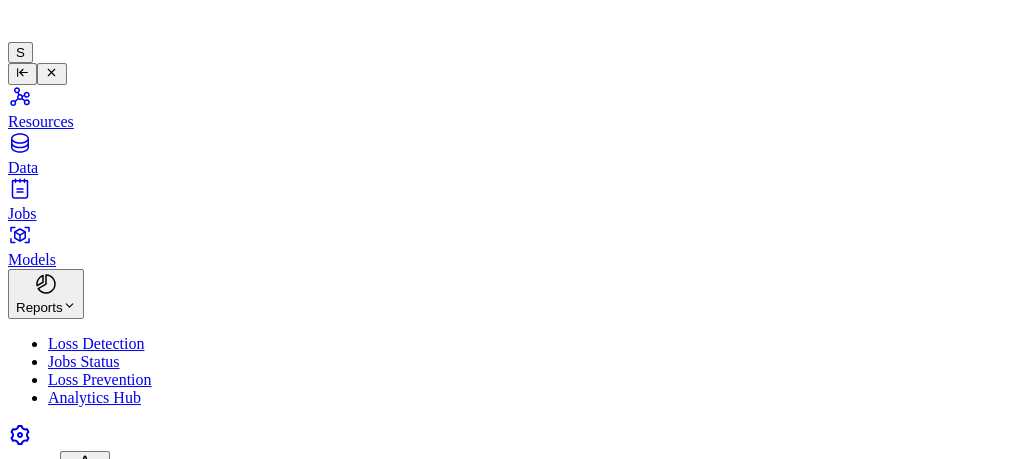 click at bounding box center [626, 701] 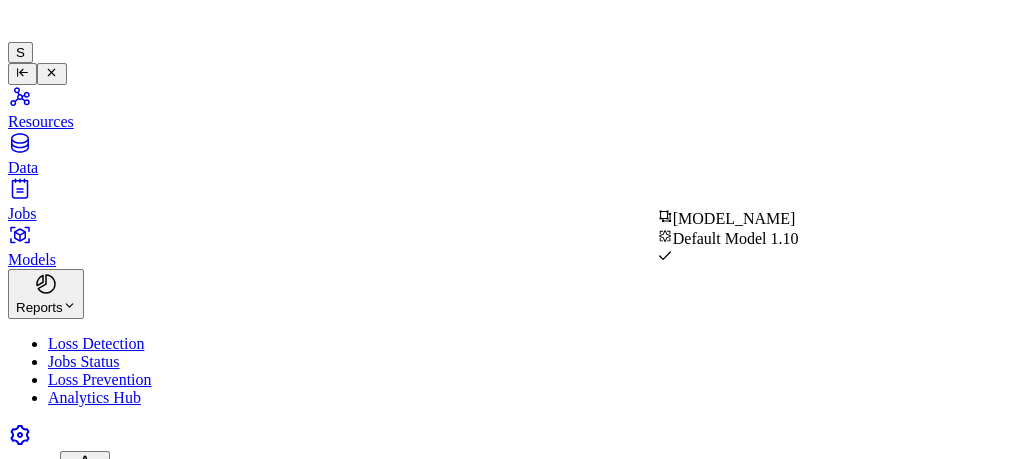 click at bounding box center (996, 795) 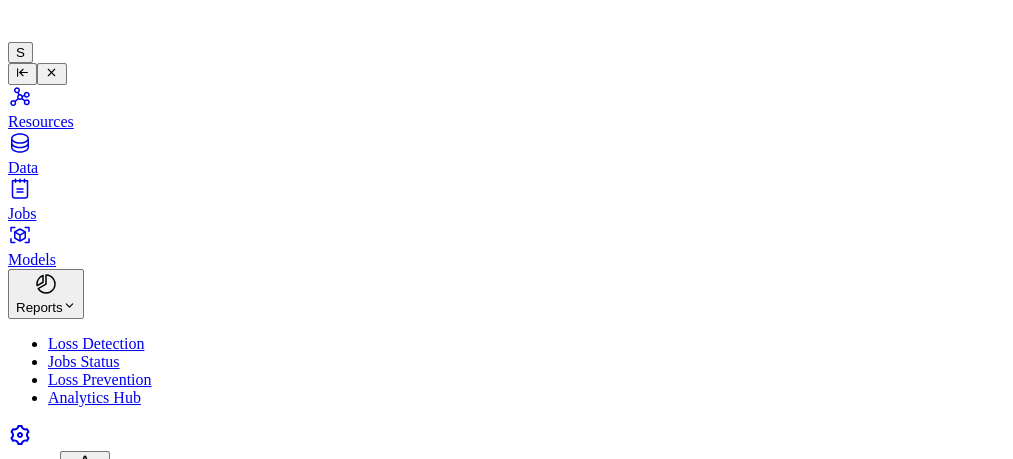 click on "[NUMBER] [UNIT]" at bounding box center (506, 683) 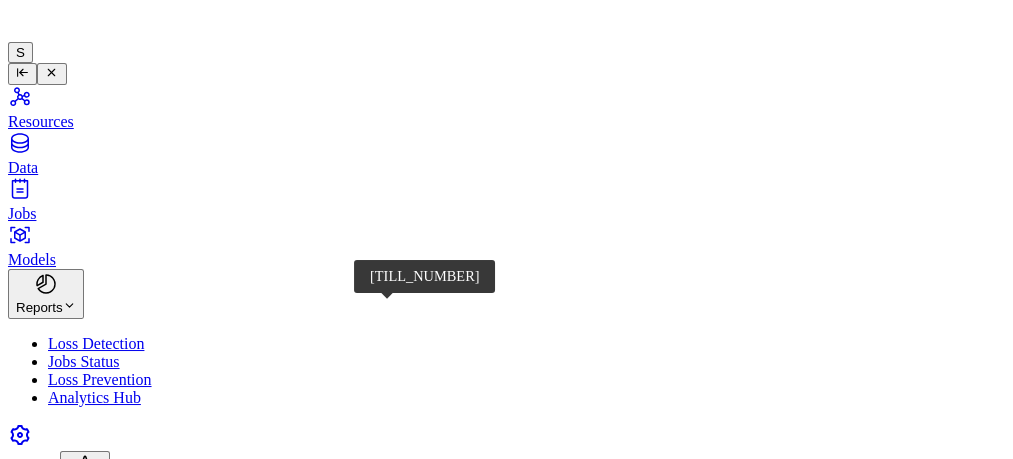 type on "[PASSWORD]" 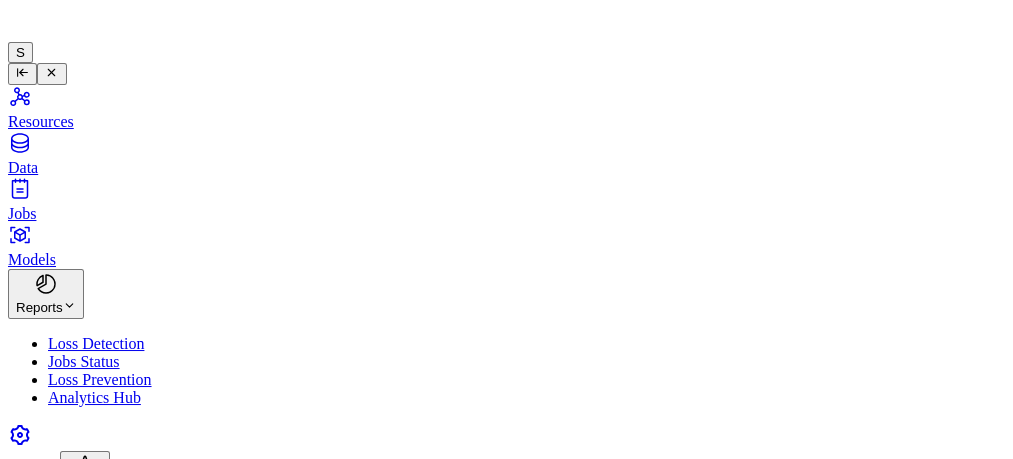 scroll, scrollTop: 0, scrollLeft: 0, axis: both 